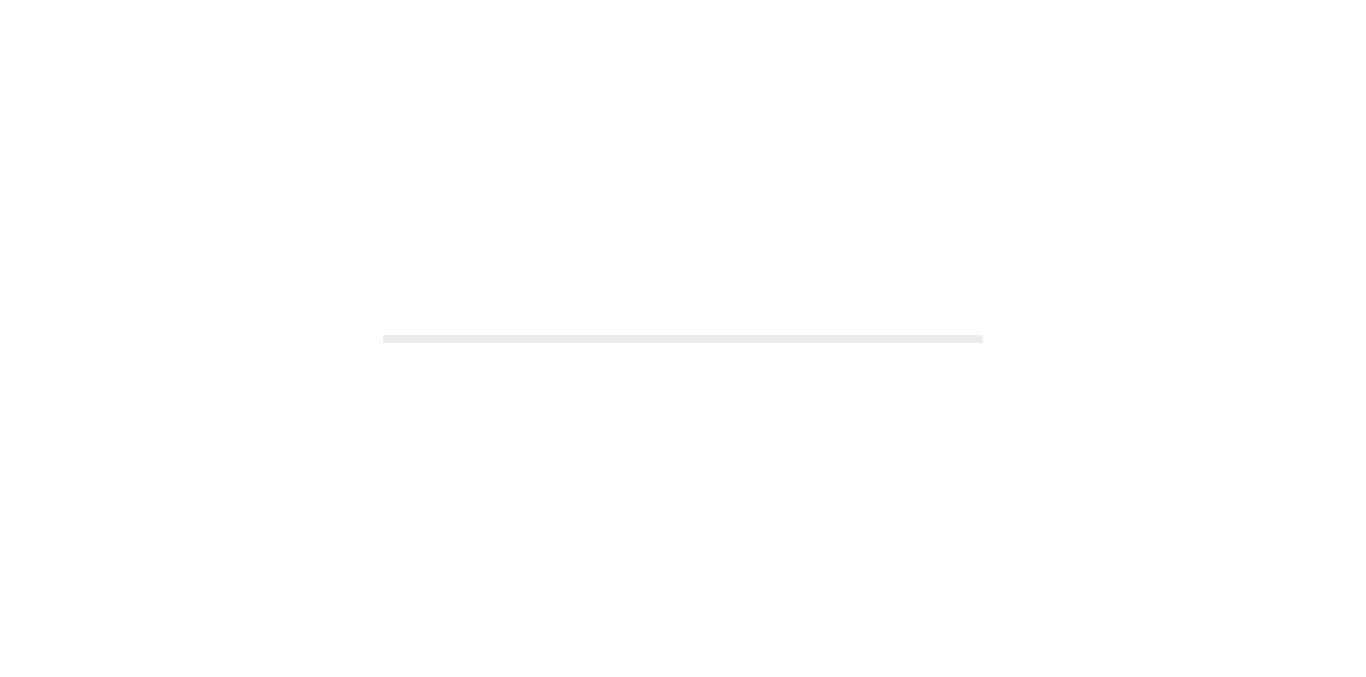 scroll, scrollTop: 0, scrollLeft: 0, axis: both 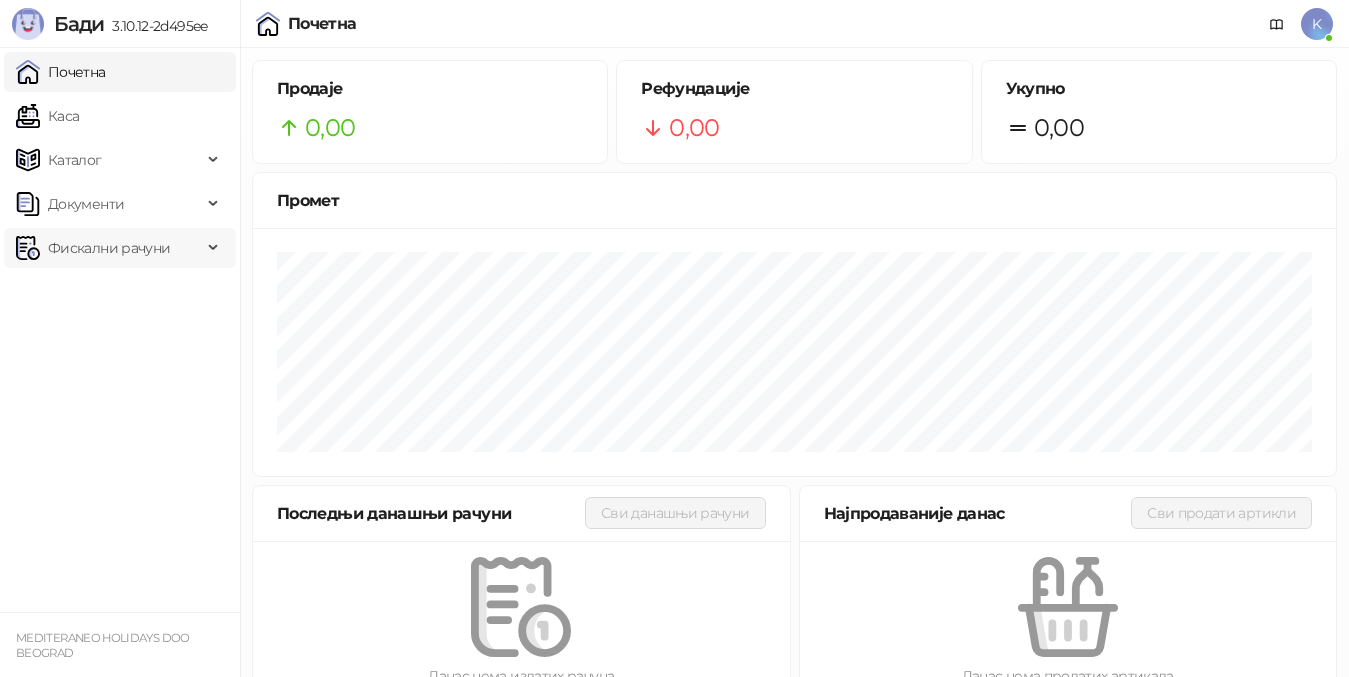 click on "Фискални рачуни" at bounding box center [109, 248] 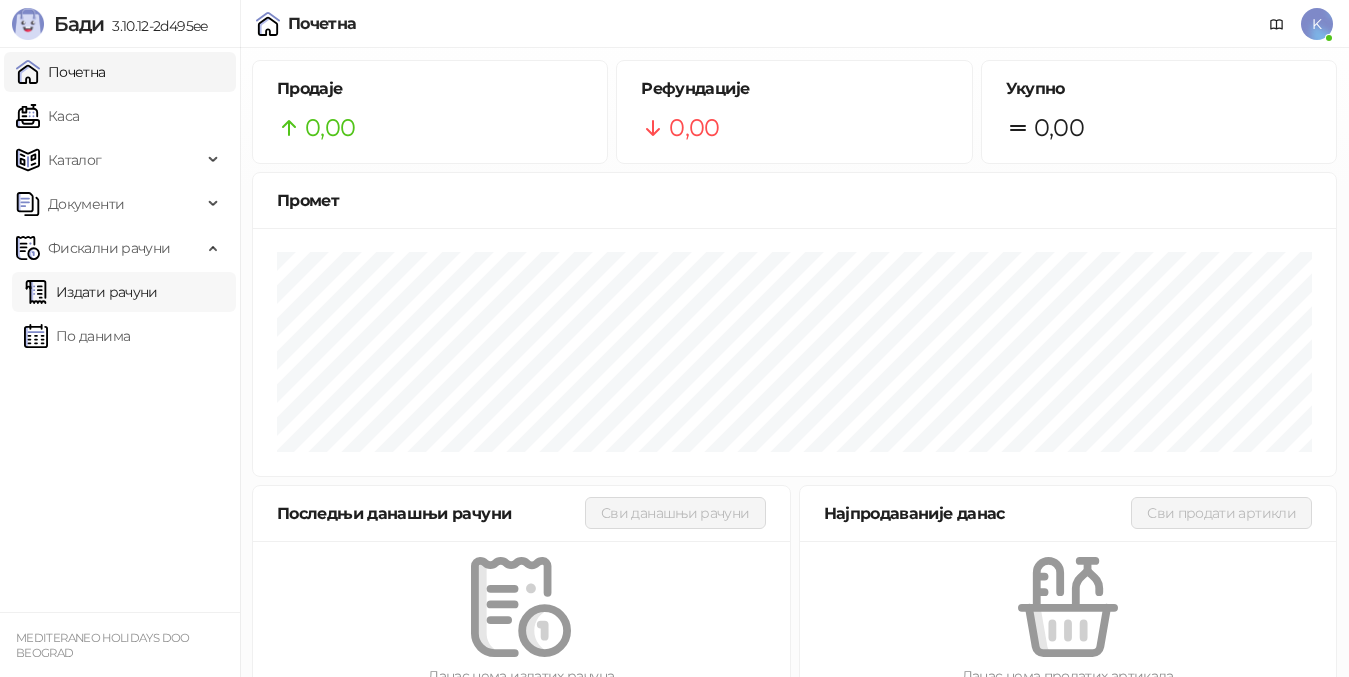click on "Издати рачуни" at bounding box center (91, 292) 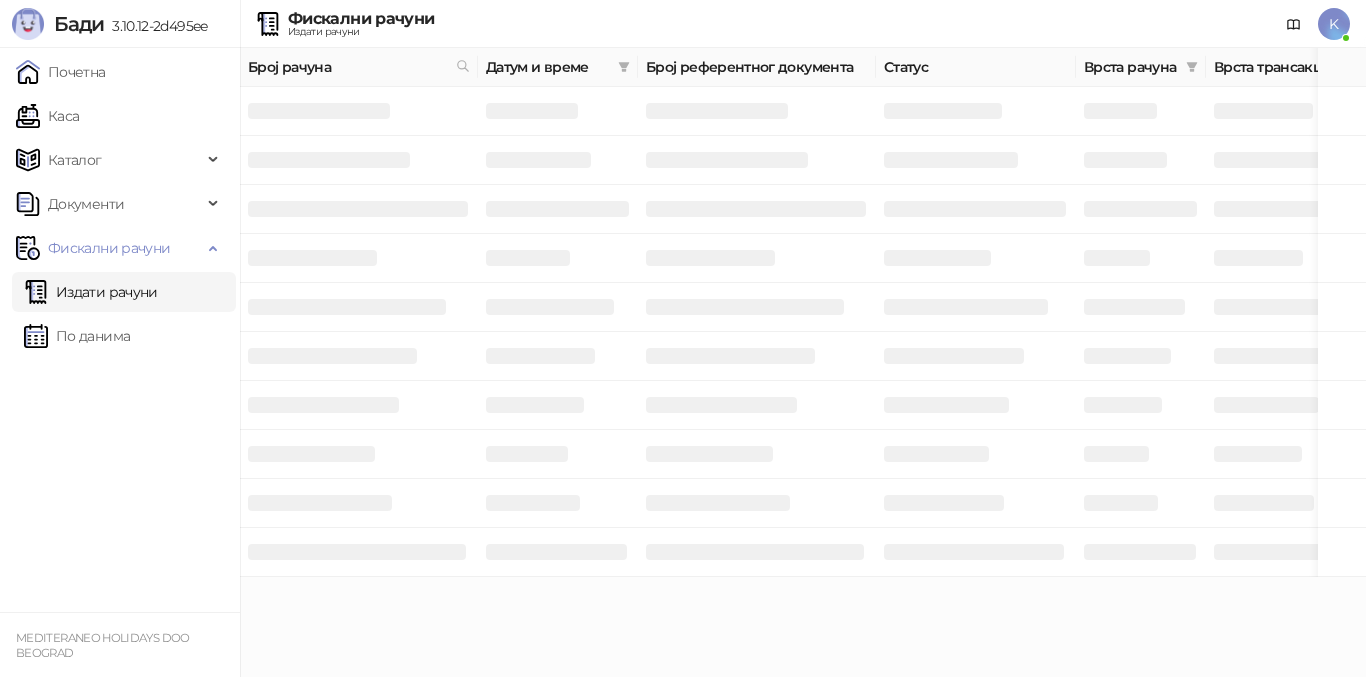 click at bounding box center [463, 67] 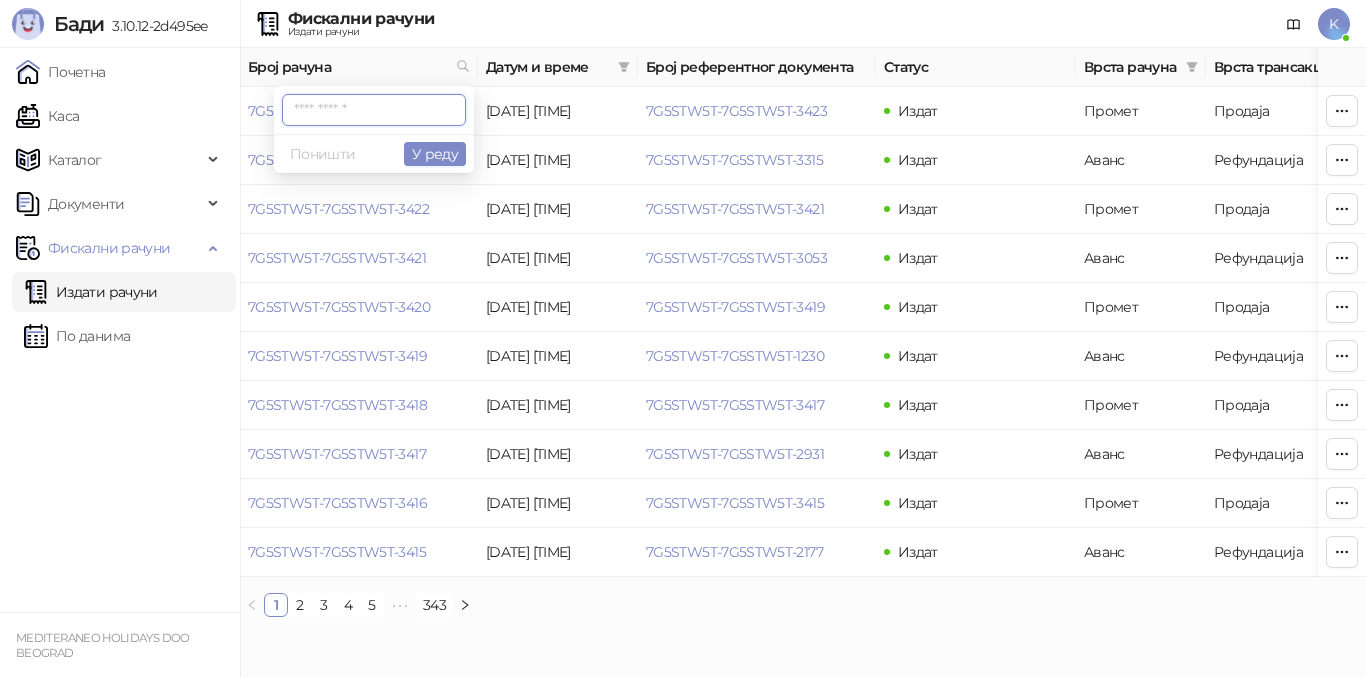 paste on "**********" 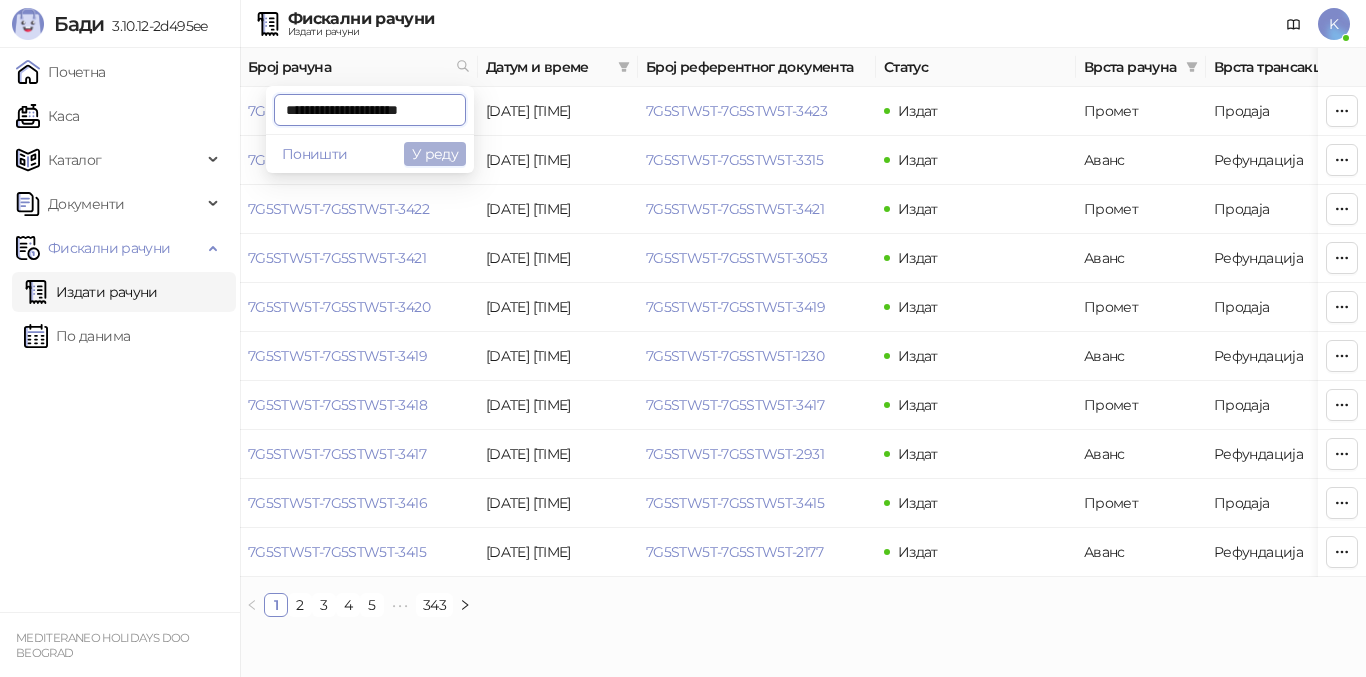 type on "**********" 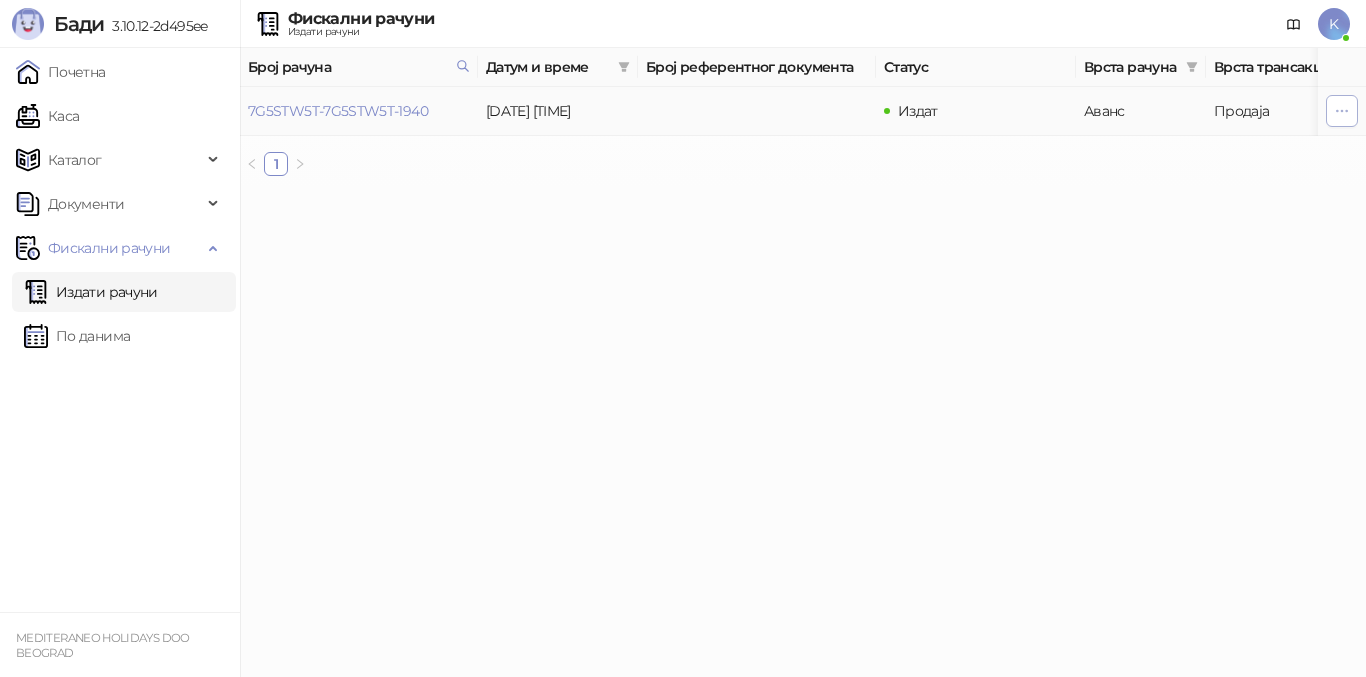 click 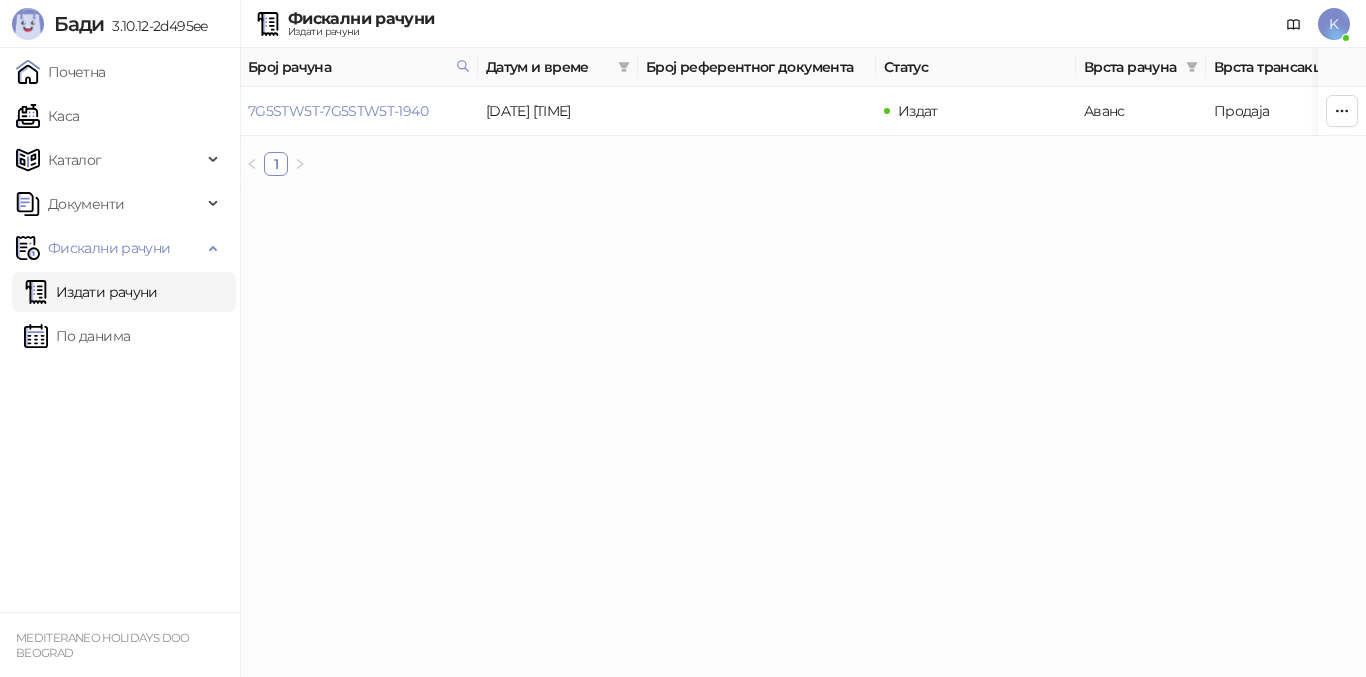 click on "**********" at bounding box center [683, 96] 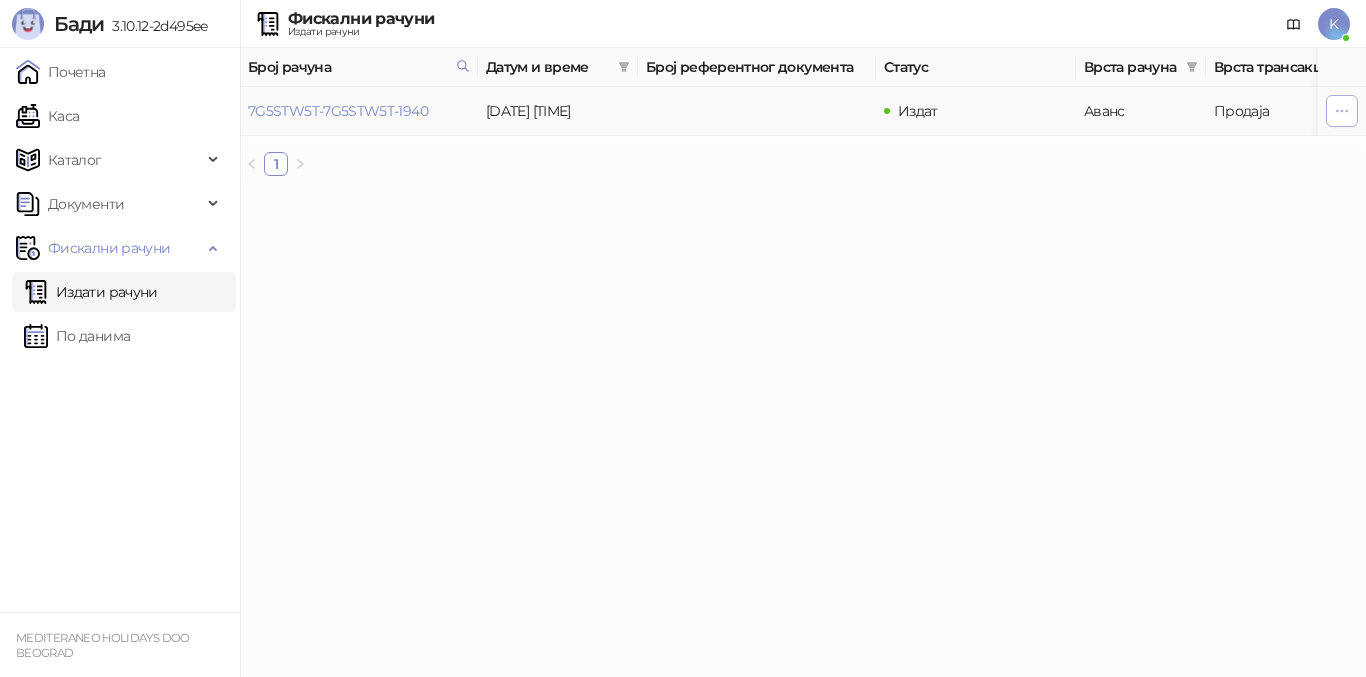 click 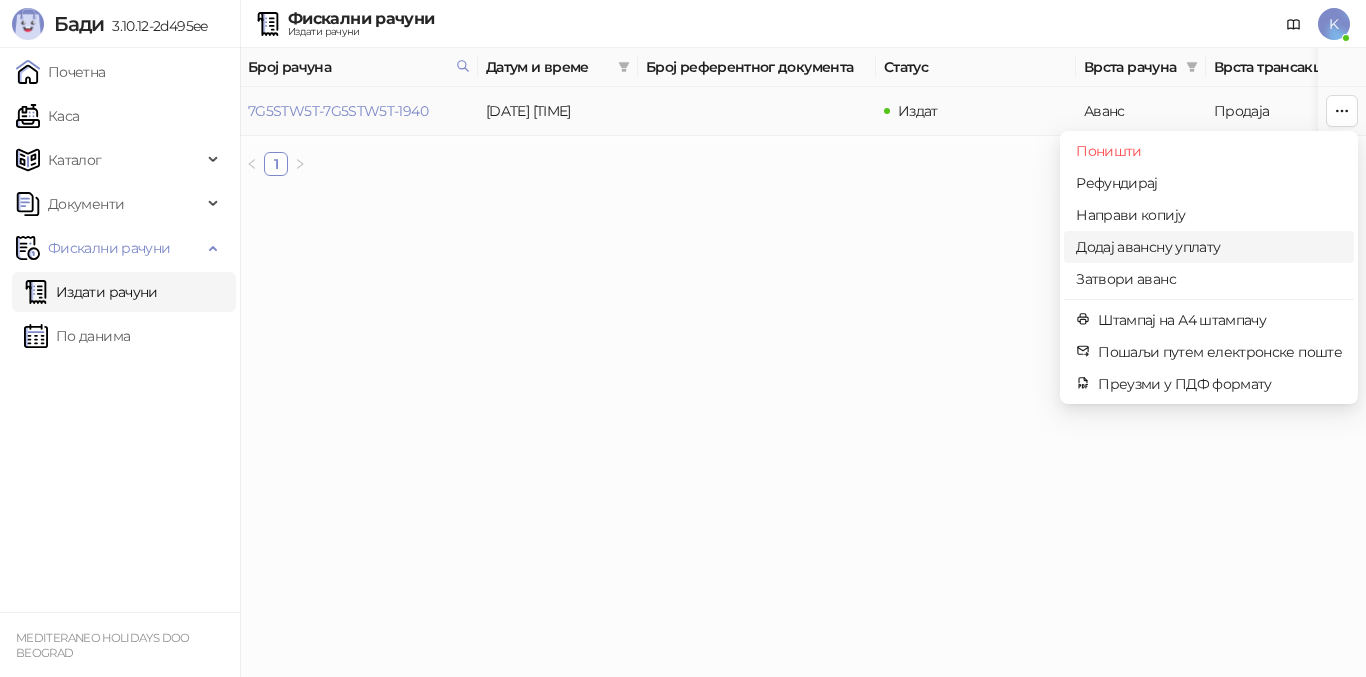 click on "Додај авансну уплату" at bounding box center (1209, 247) 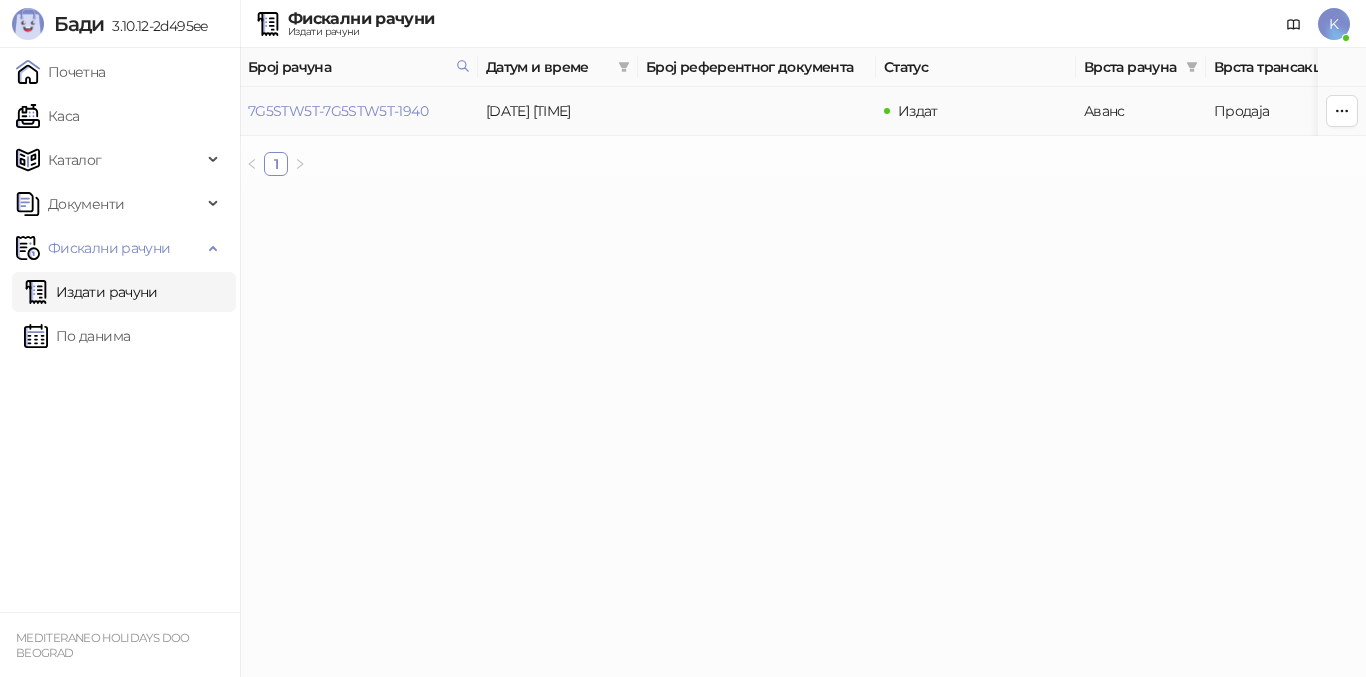 type on "**********" 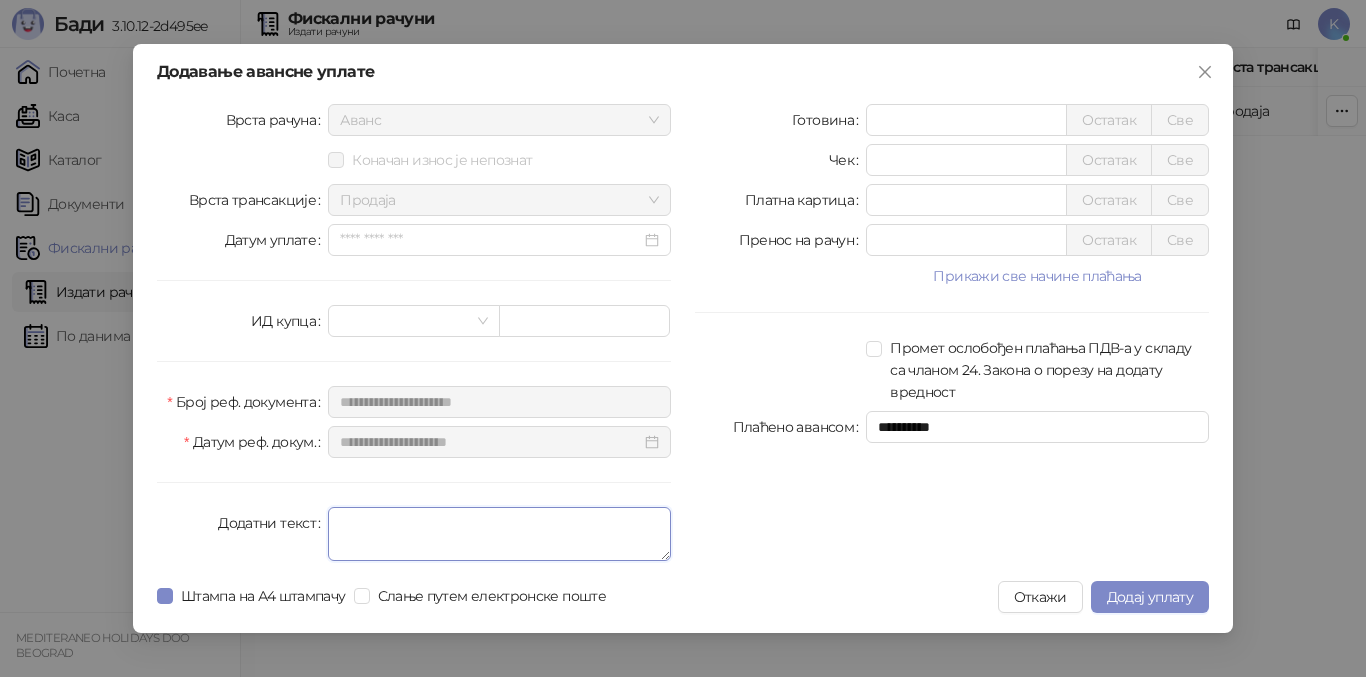 click on "Додатни текст" at bounding box center (499, 534) 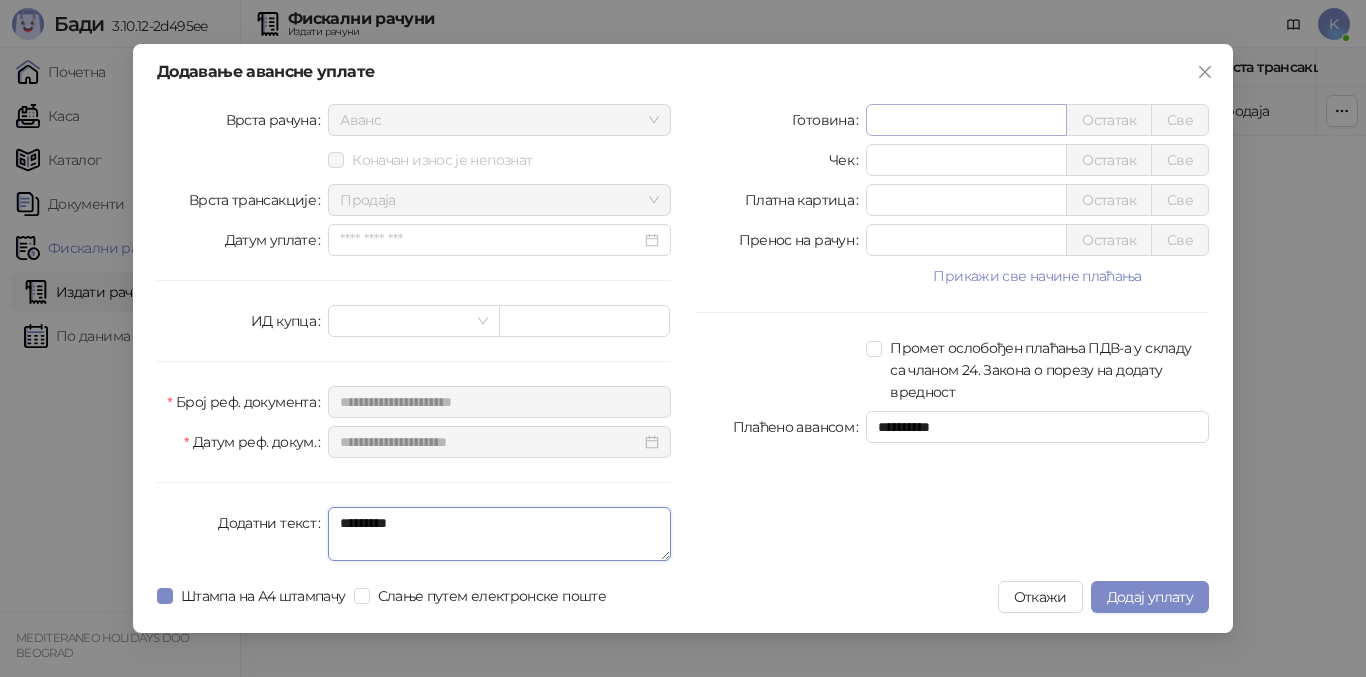 type on "*********" 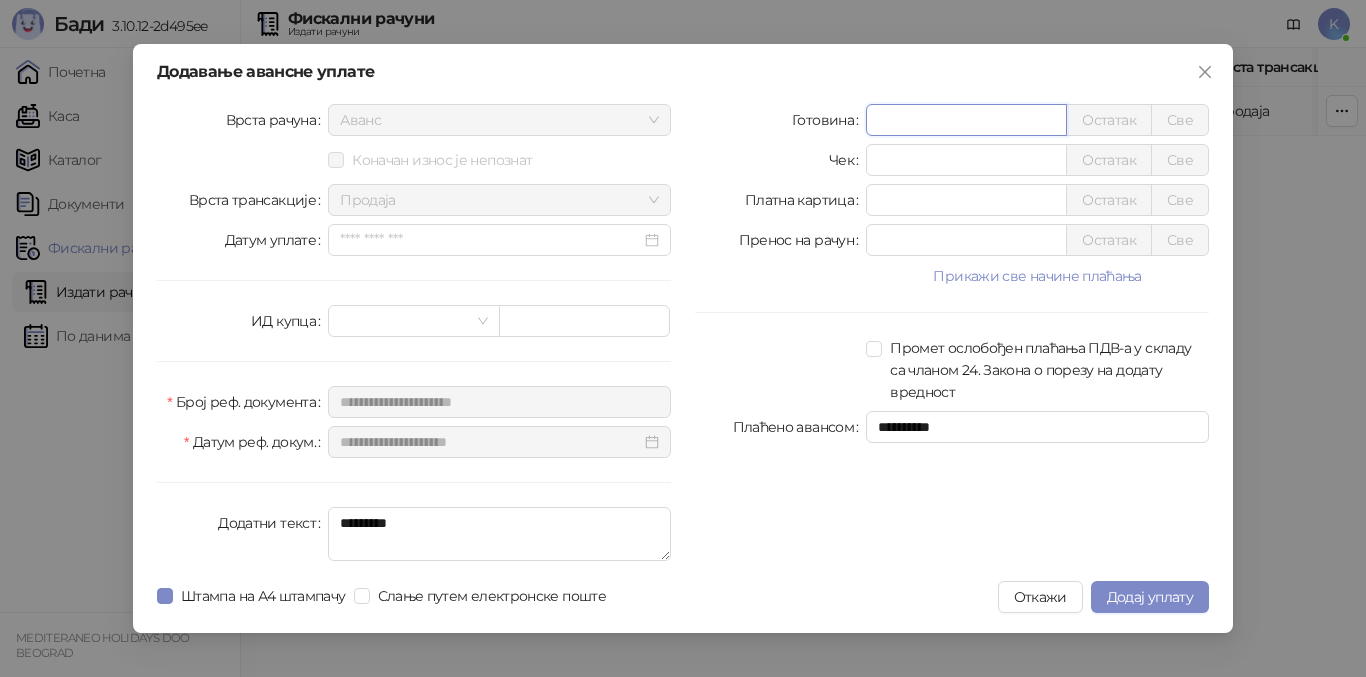 click on "*" at bounding box center [966, 120] 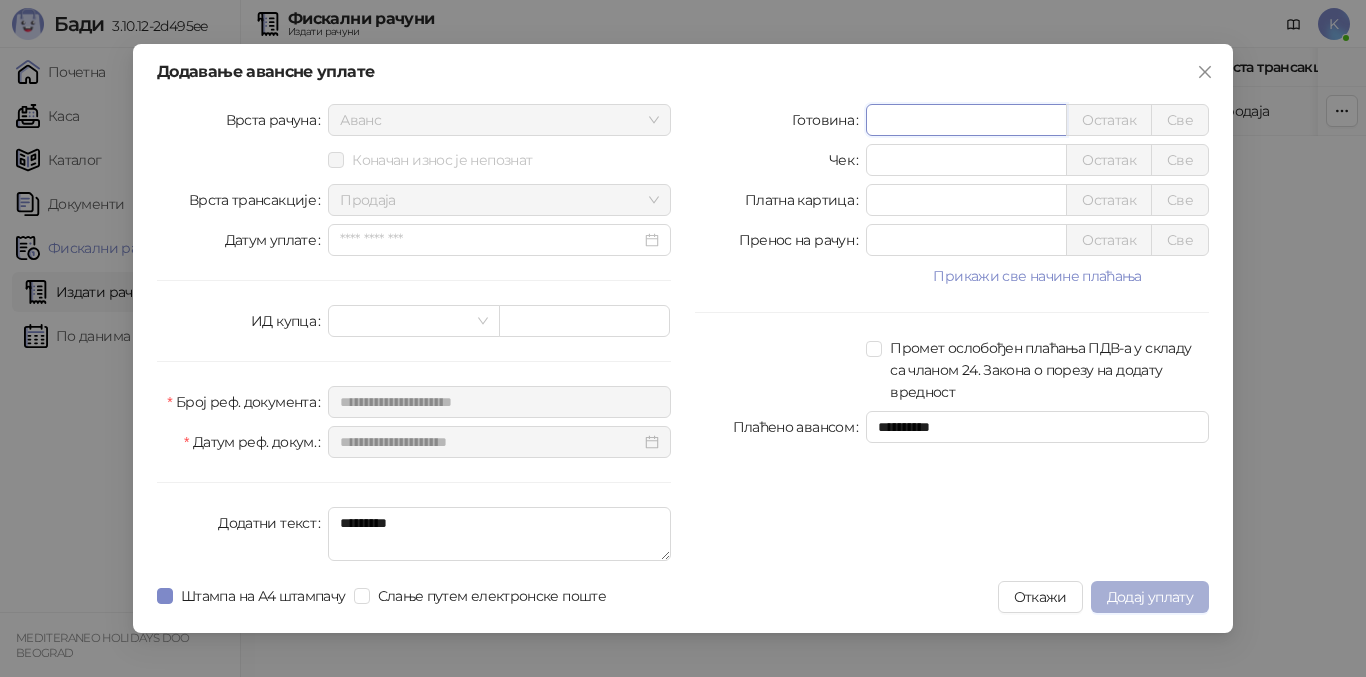 type on "******" 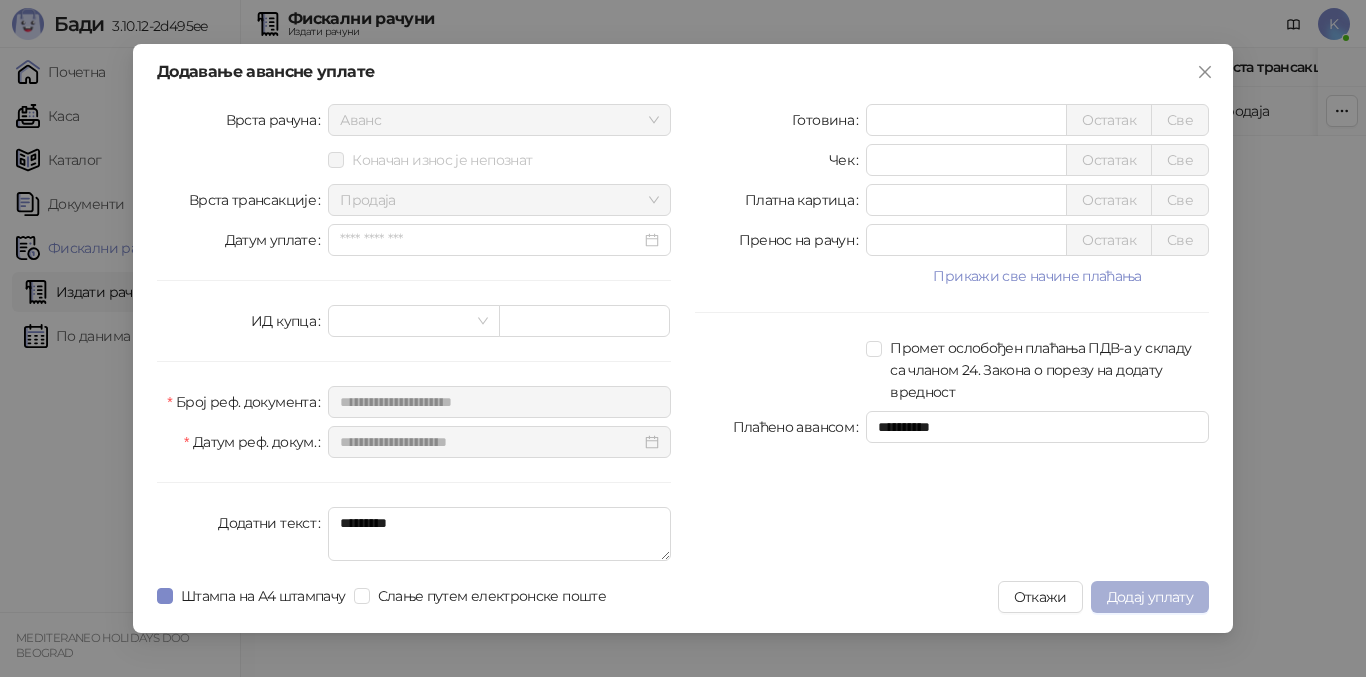 click on "Додај уплату" at bounding box center [1150, 597] 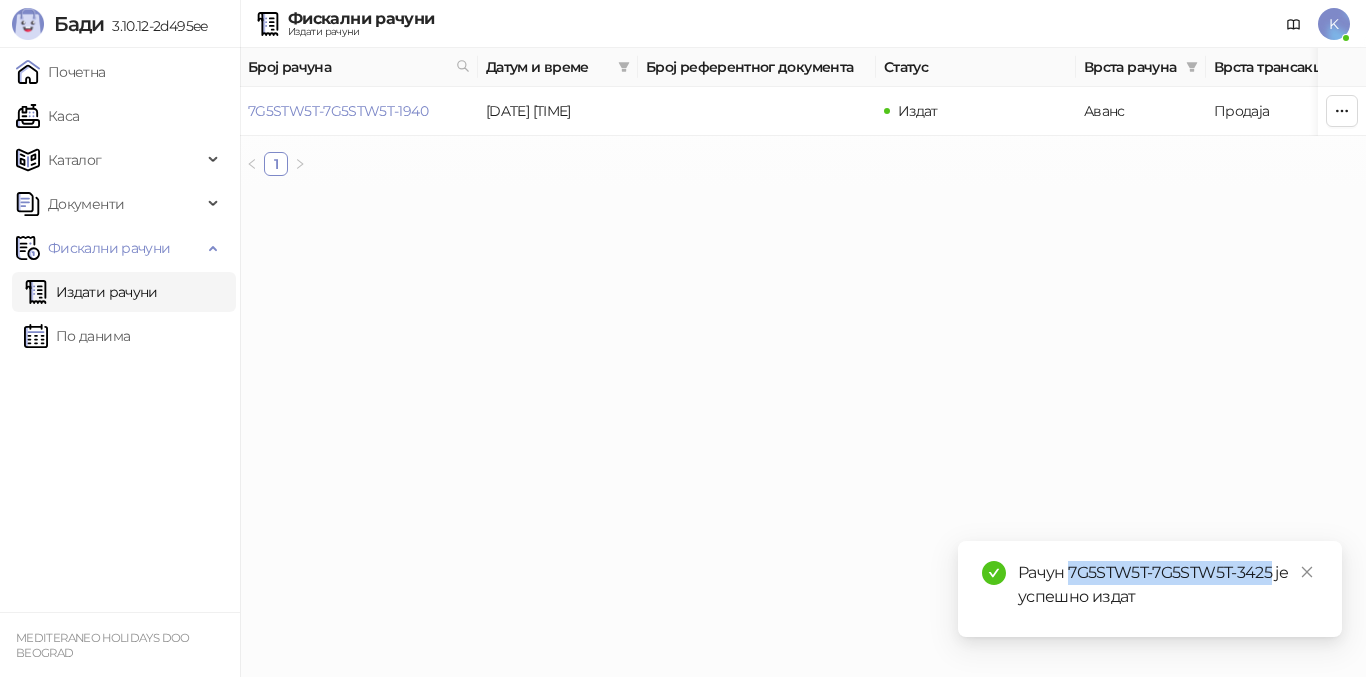 drag, startPoint x: 1070, startPoint y: 570, endPoint x: 1272, endPoint y: 574, distance: 202.0396 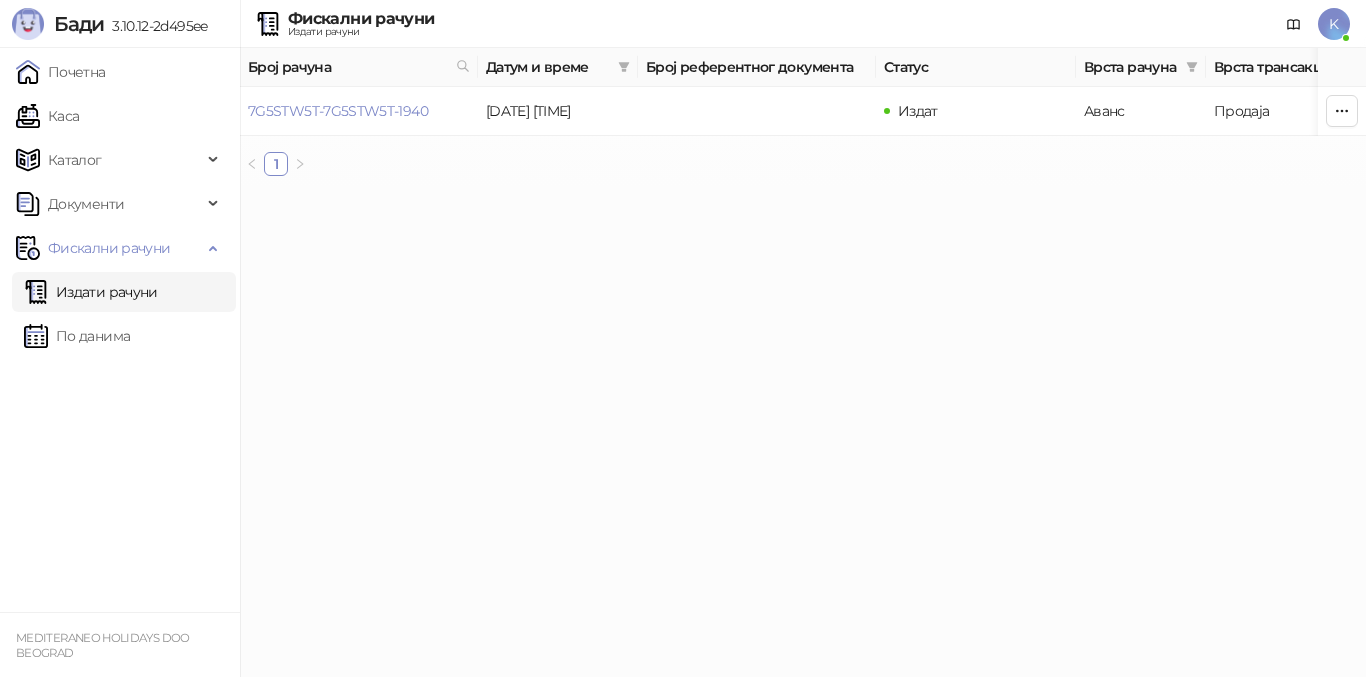 click on "Издати рачуни" at bounding box center [91, 292] 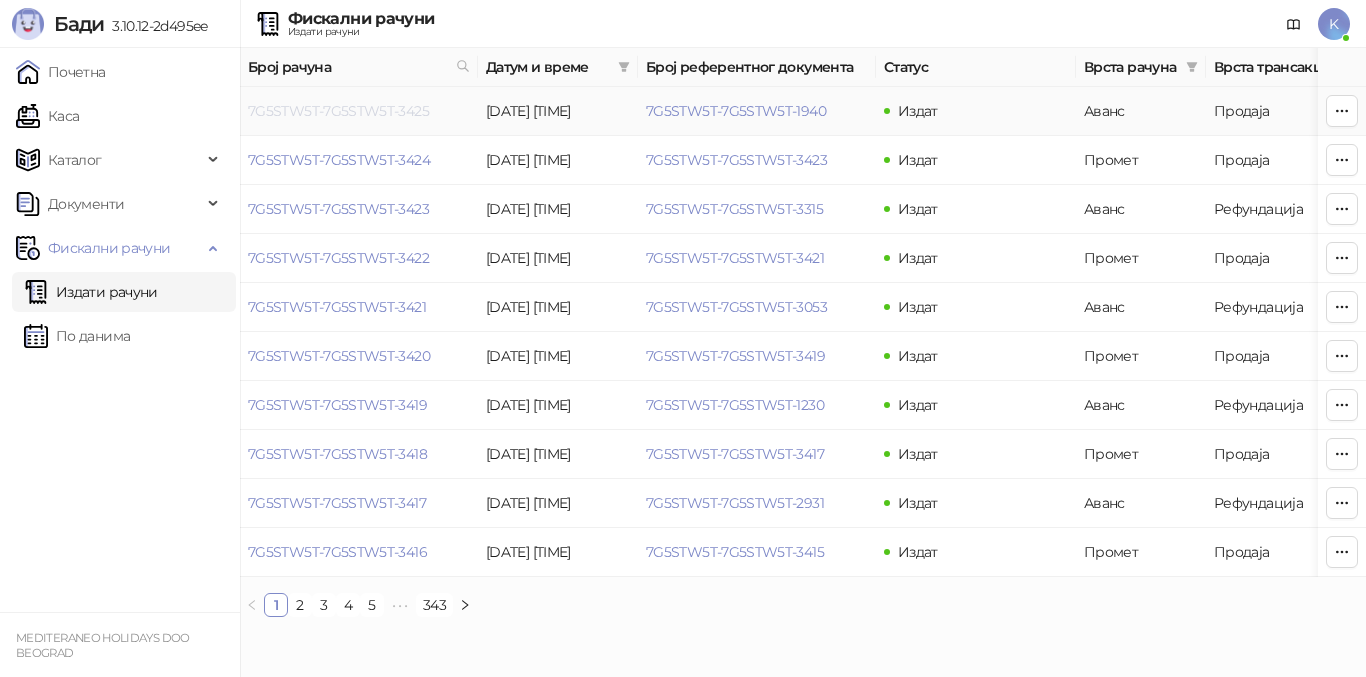 click on "7G5STW5T-7G5STW5T-3425" at bounding box center [338, 111] 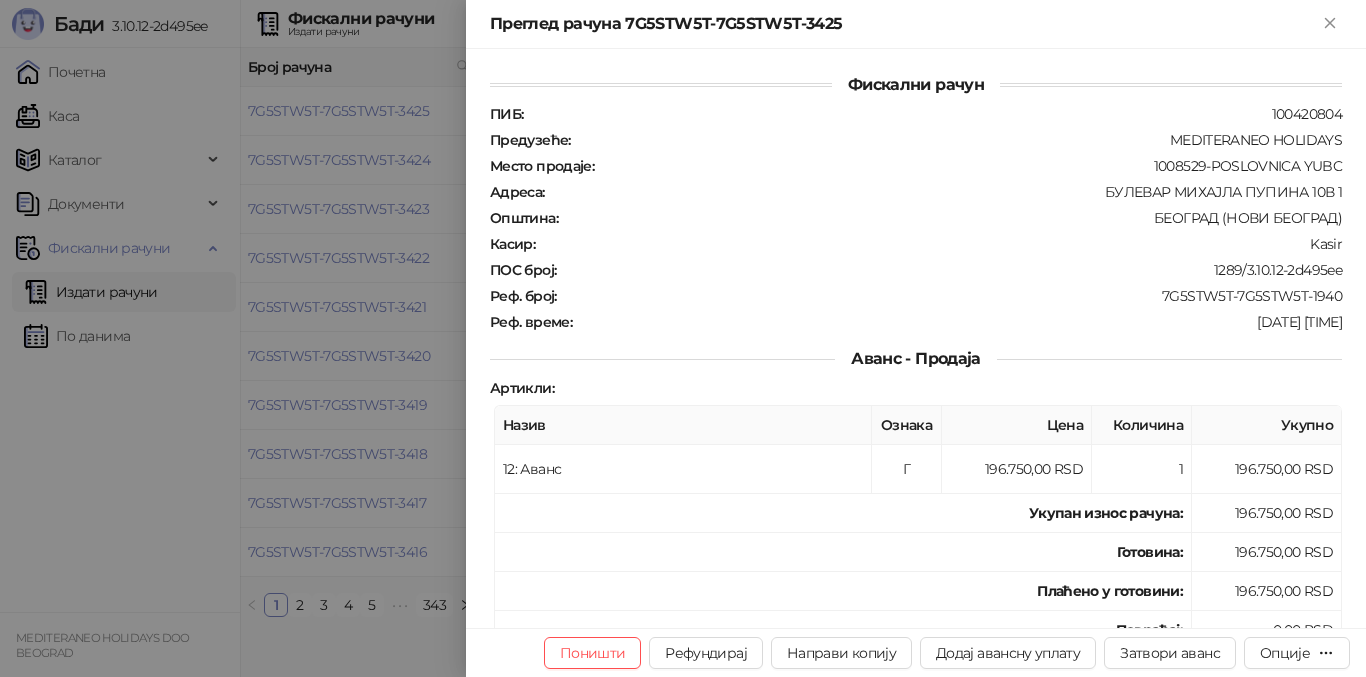 click at bounding box center (683, 338) 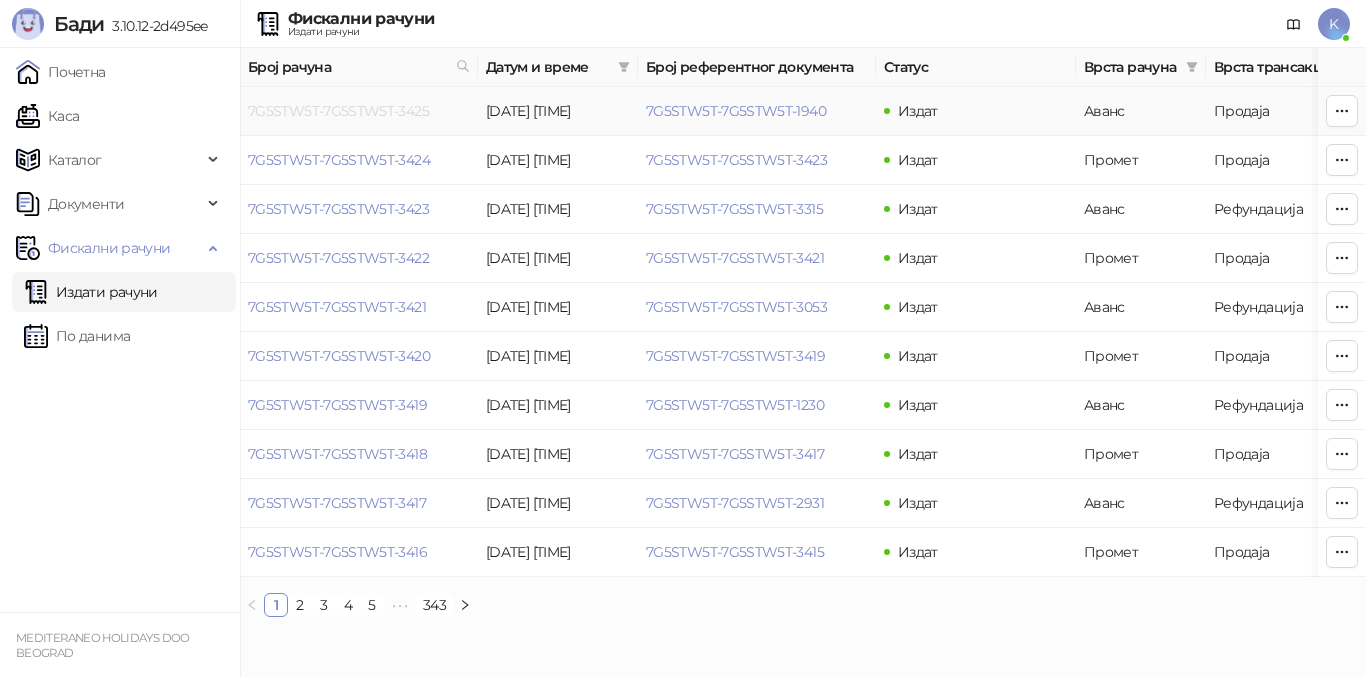 click on "7G5STW5T-7G5STW5T-3425" at bounding box center [338, 111] 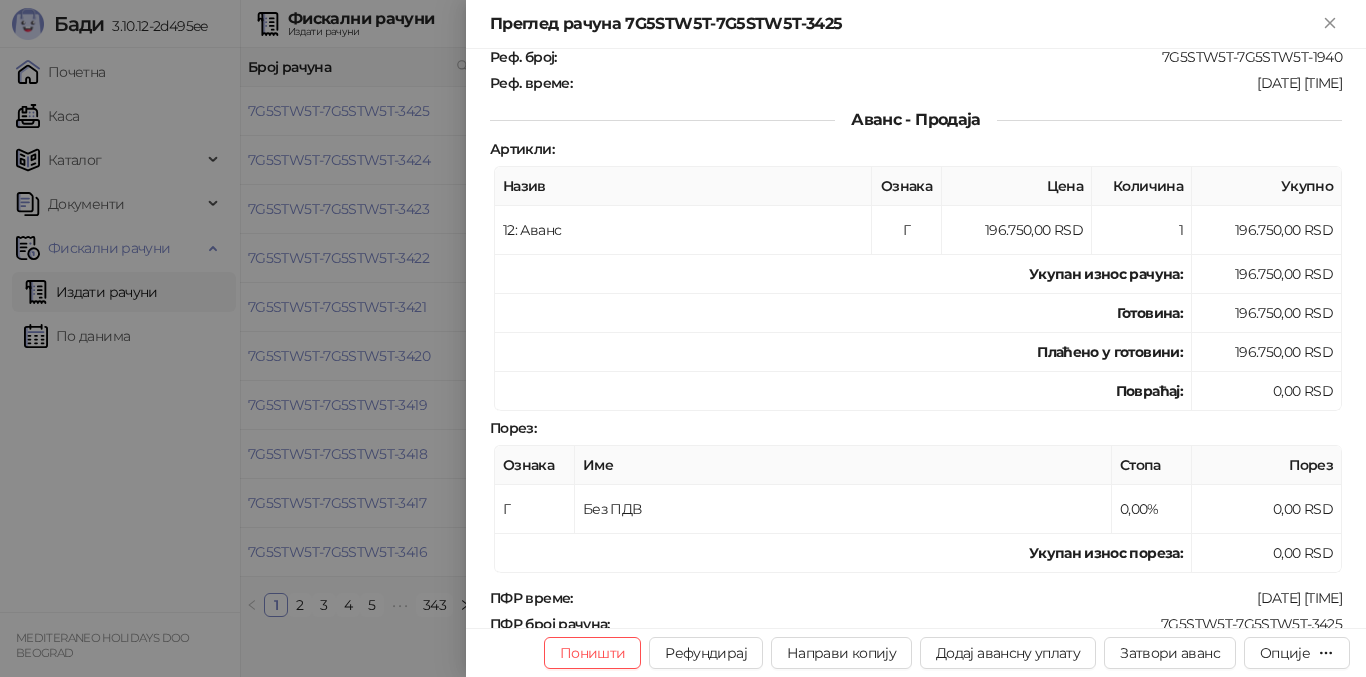 scroll, scrollTop: 400, scrollLeft: 0, axis: vertical 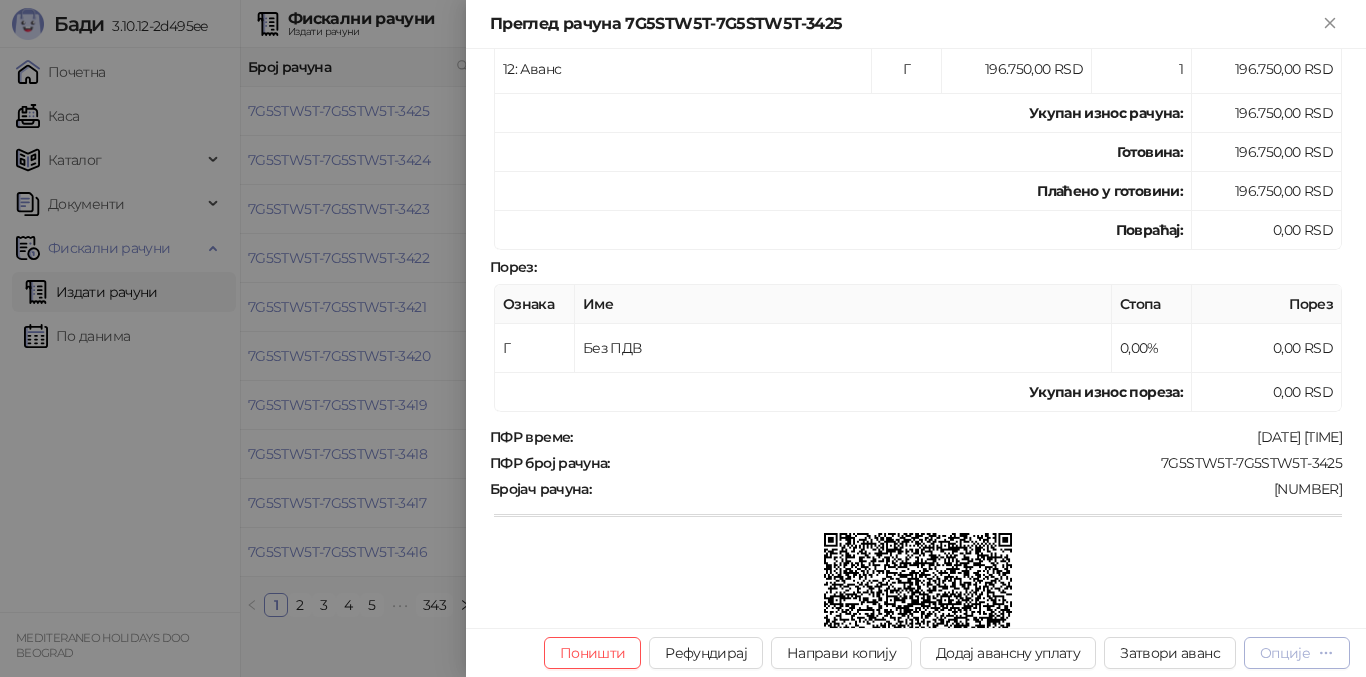 click on "Опције" at bounding box center [1297, 652] 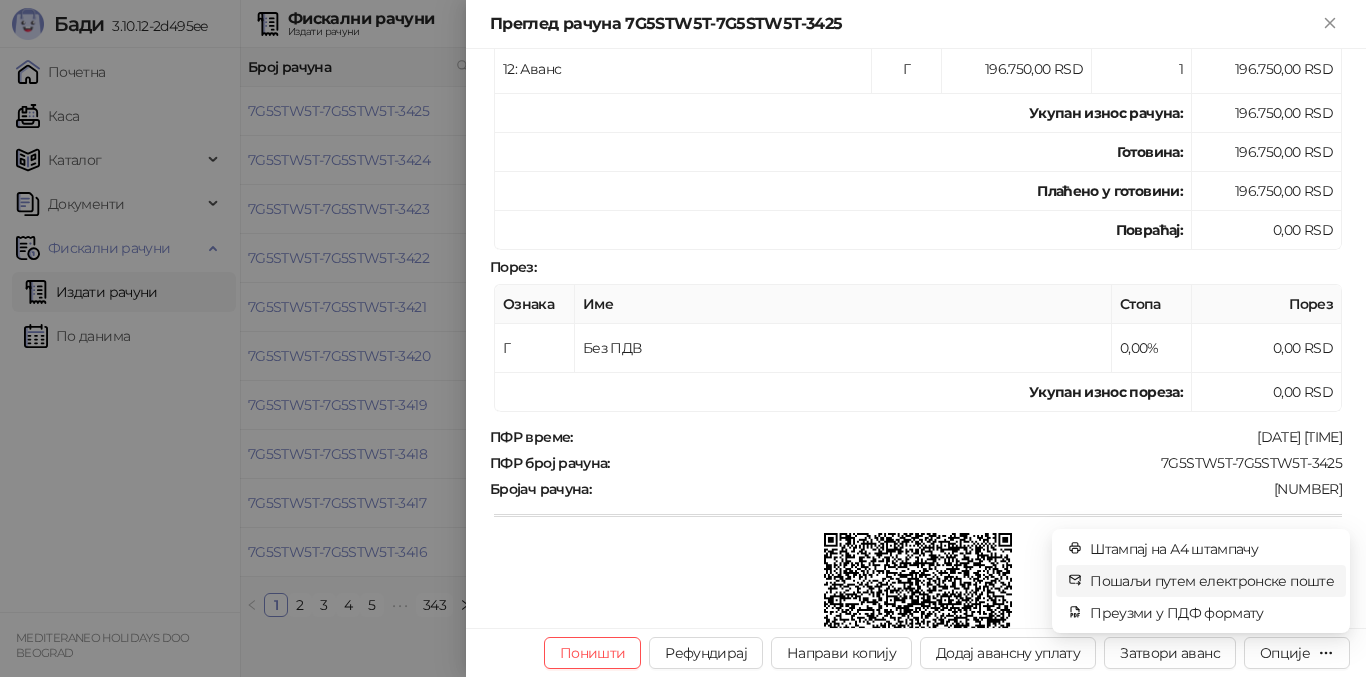 click on "Пошаљи путем електронске поште" at bounding box center (1201, 581) 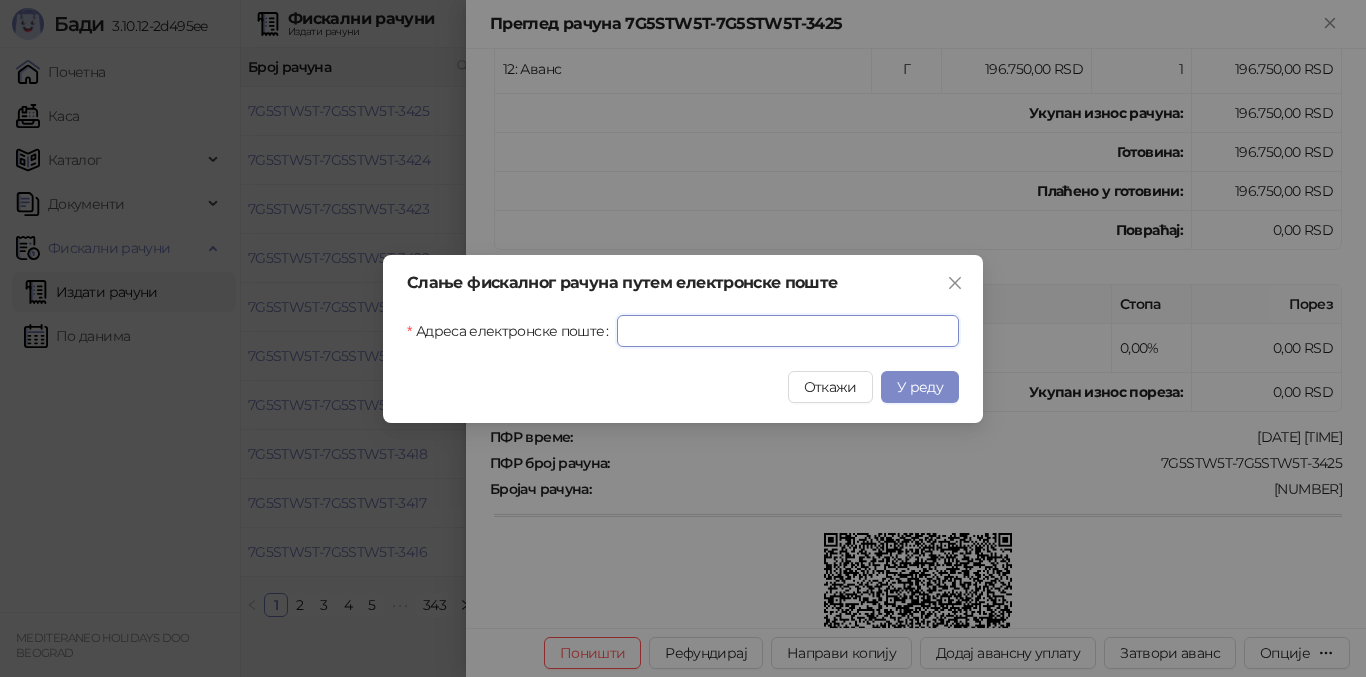 click on "Адреса електронске поште" at bounding box center [788, 331] 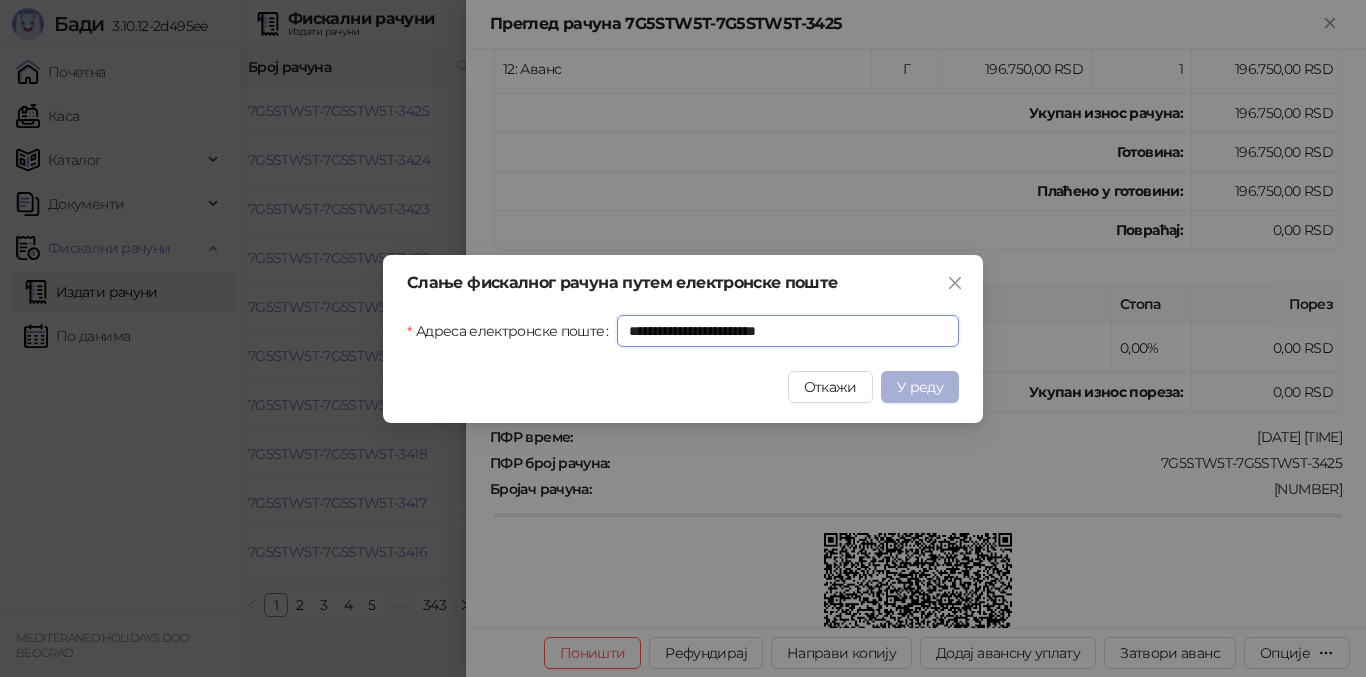 type on "**********" 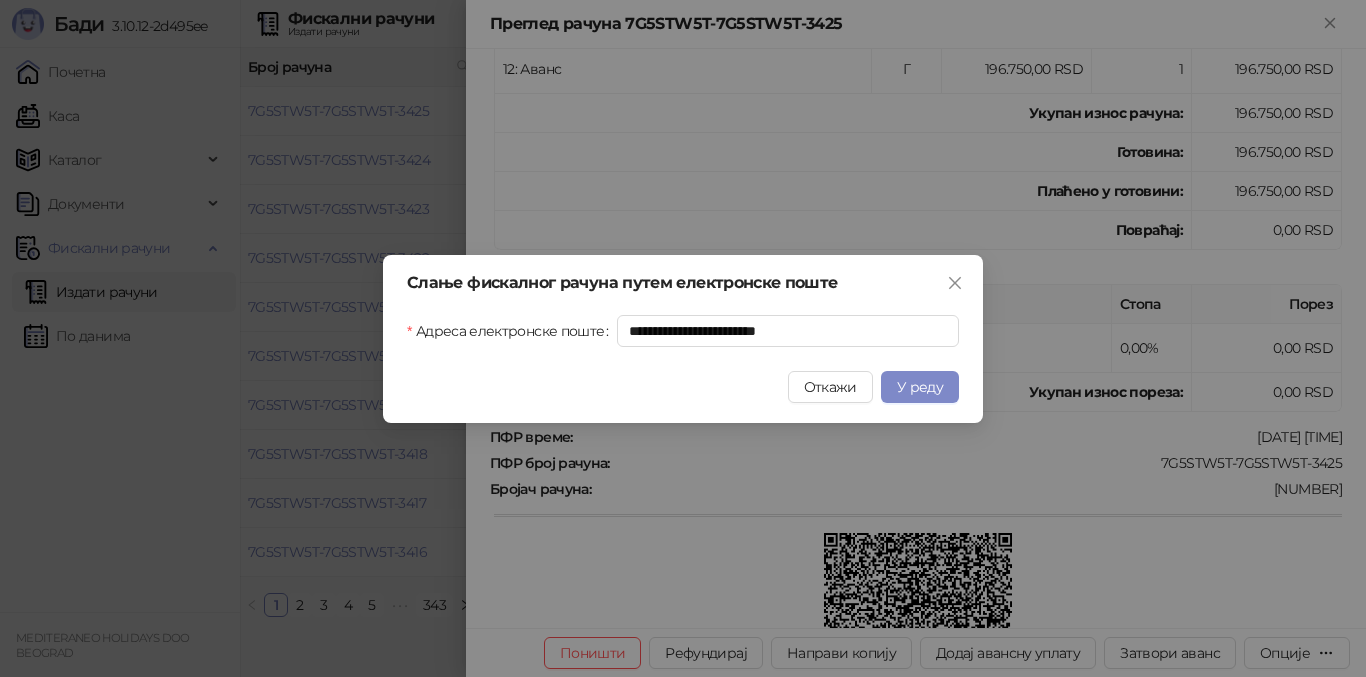click on "У реду" at bounding box center [920, 387] 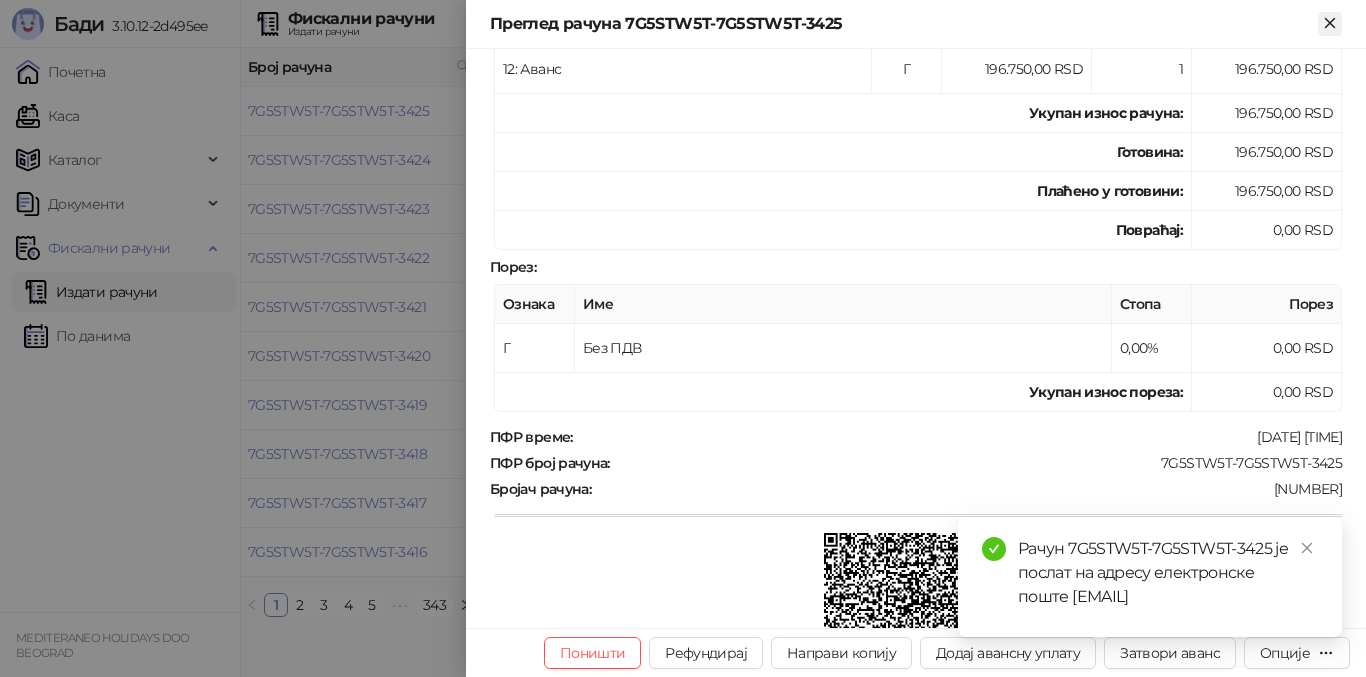 click 